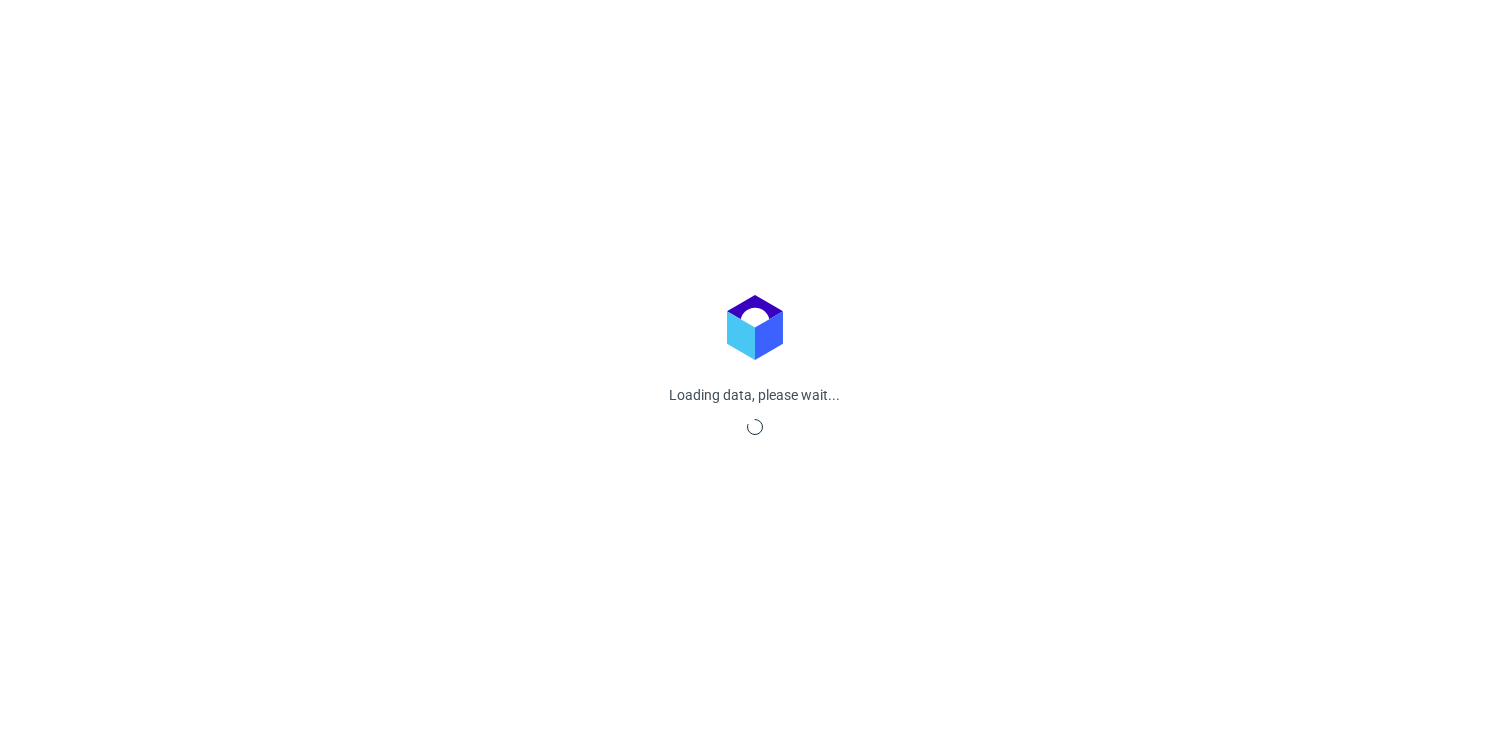 scroll, scrollTop: 0, scrollLeft: 0, axis: both 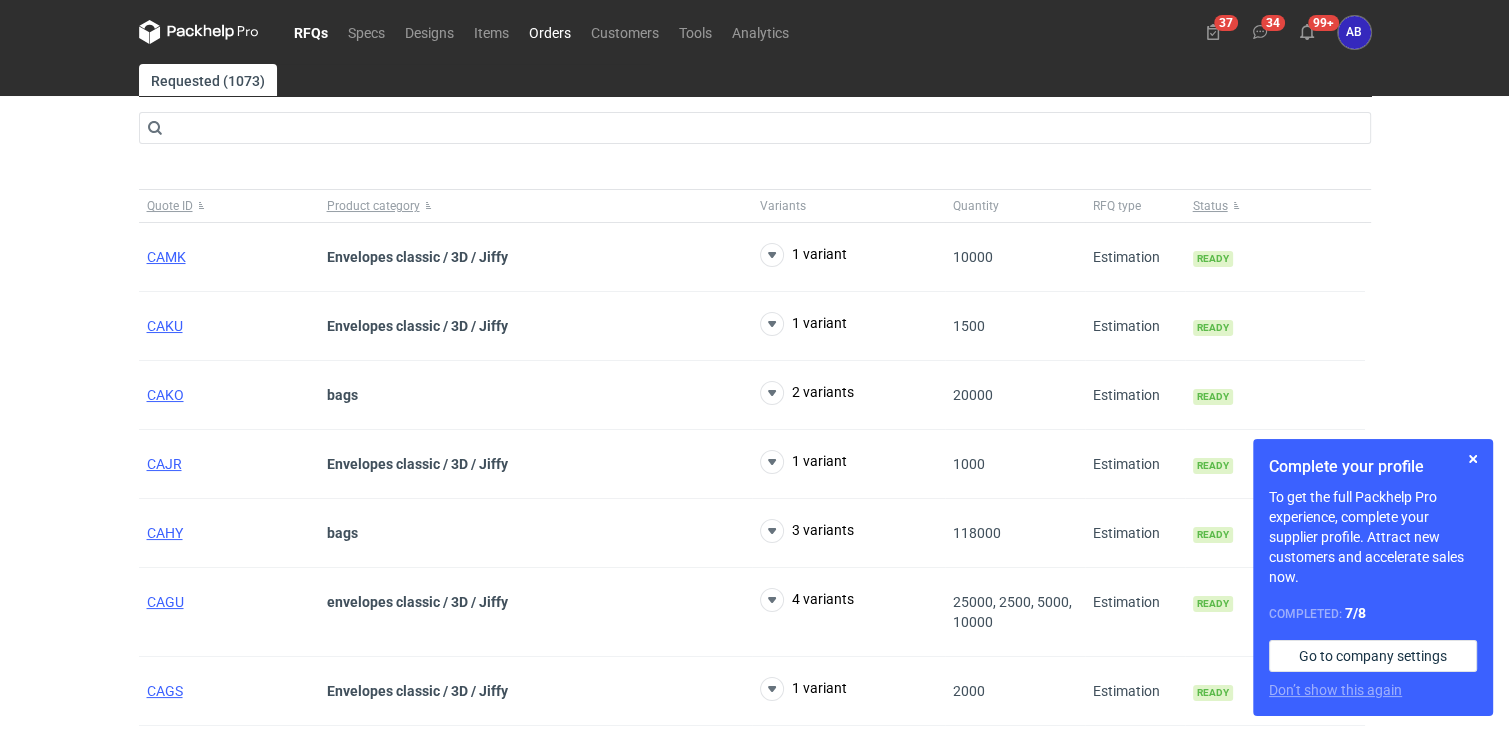 click on "Orders" at bounding box center [550, 32] 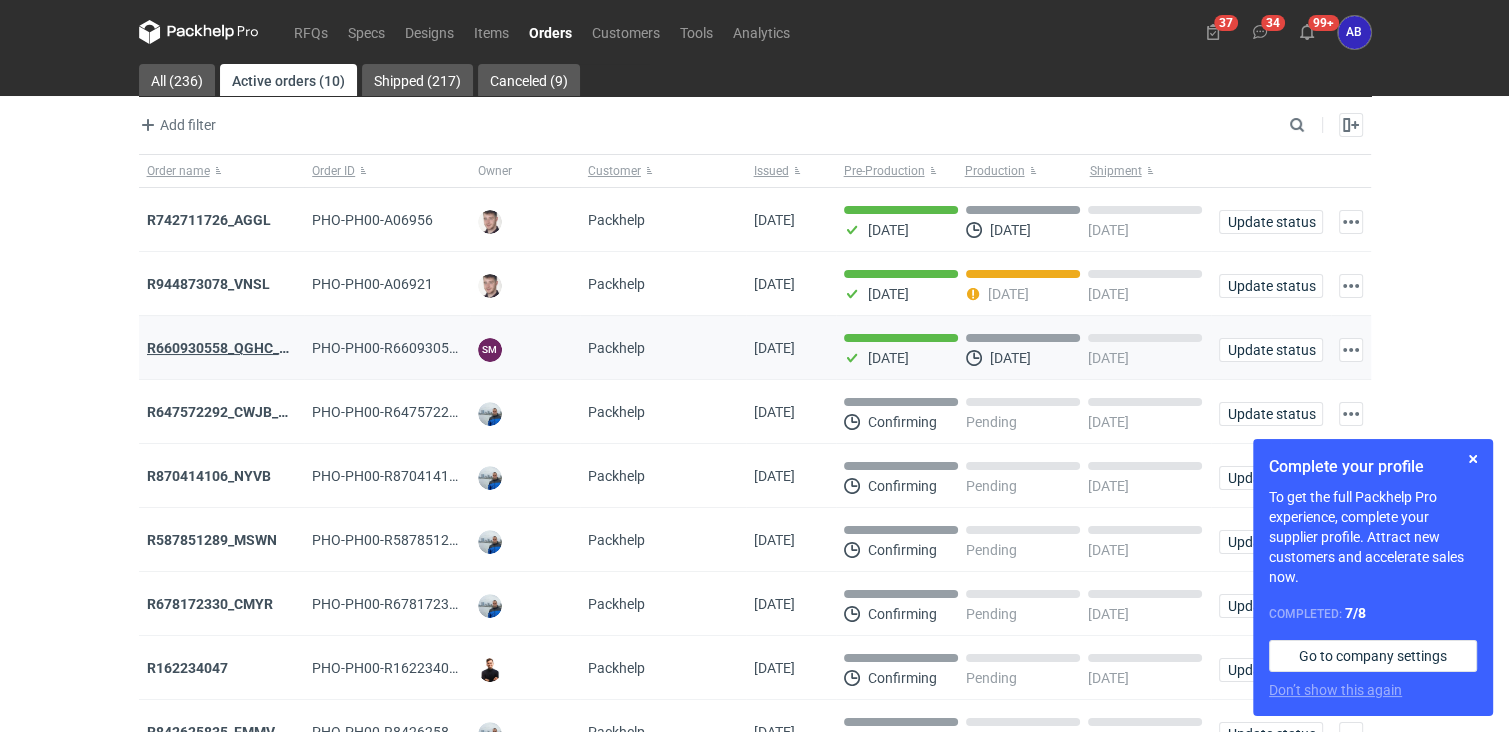 click on "R660930558_QGHC_FCHE" at bounding box center (230, 348) 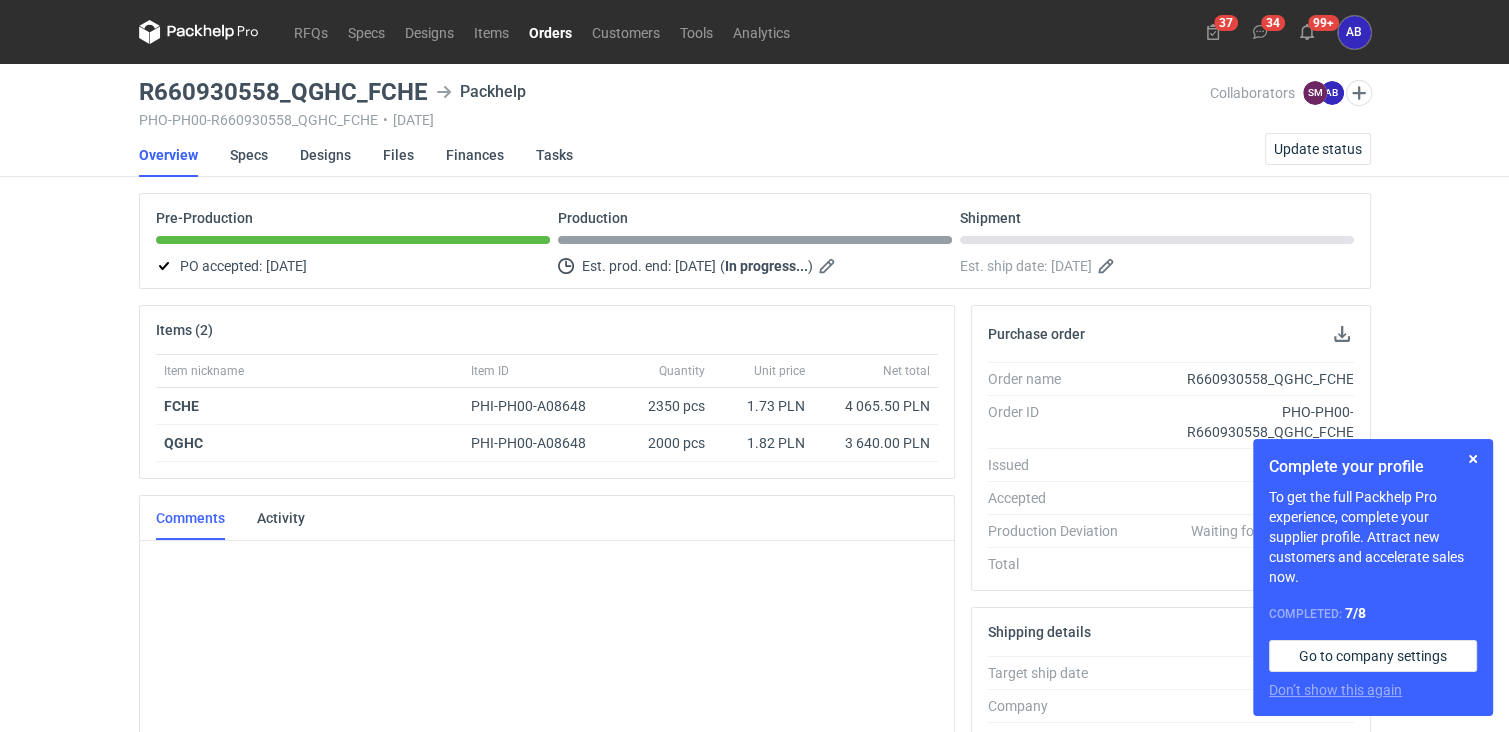 scroll, scrollTop: 276, scrollLeft: 0, axis: vertical 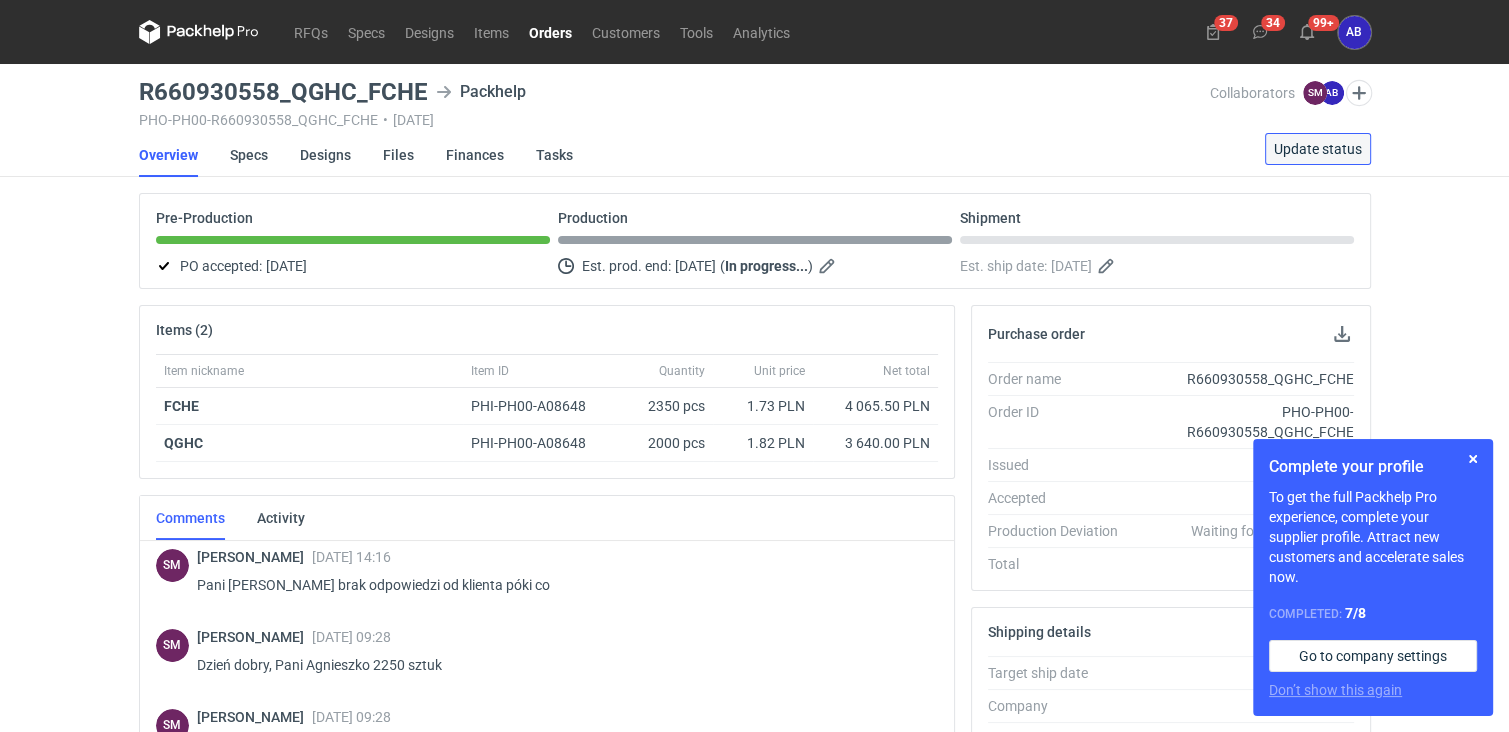 click on "Update status" at bounding box center [1318, 149] 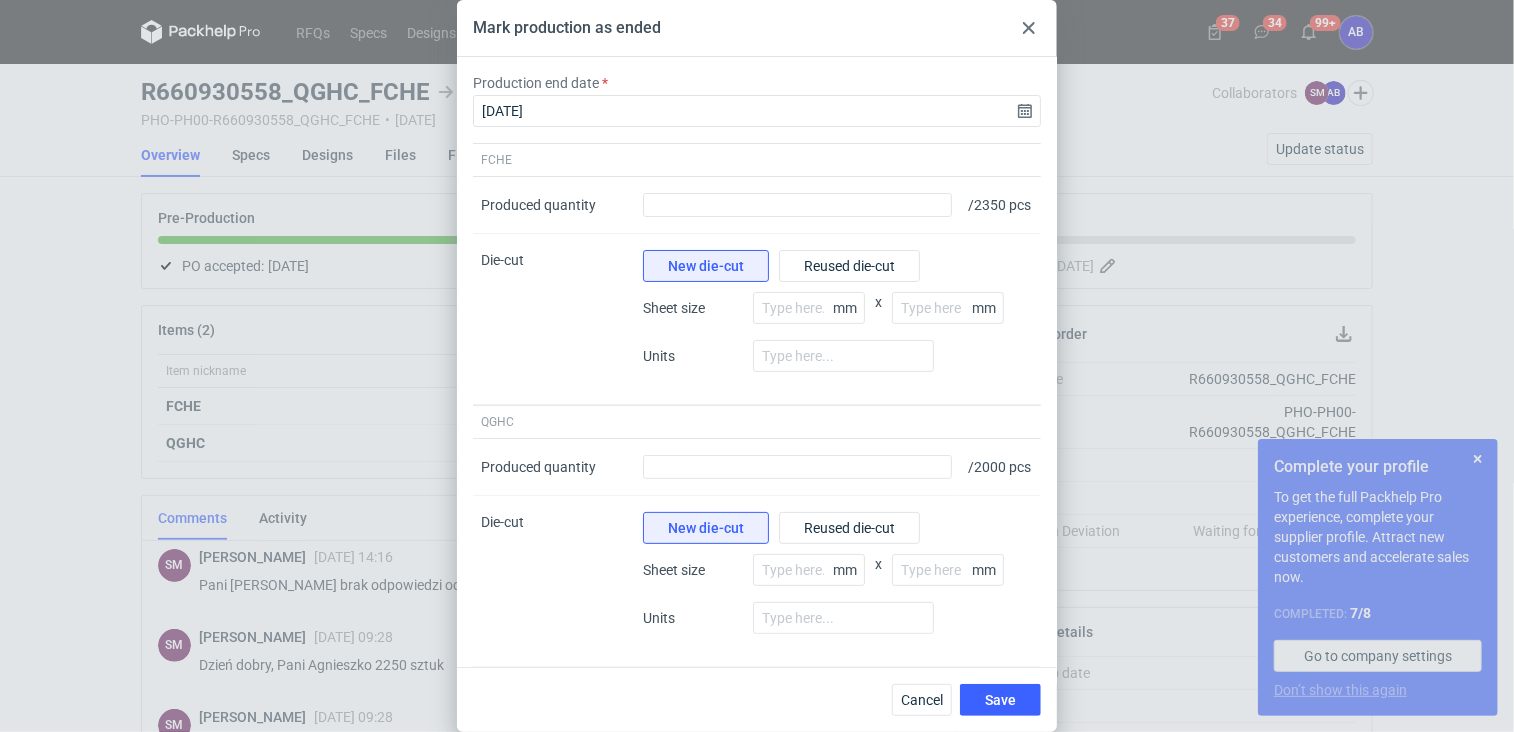 click 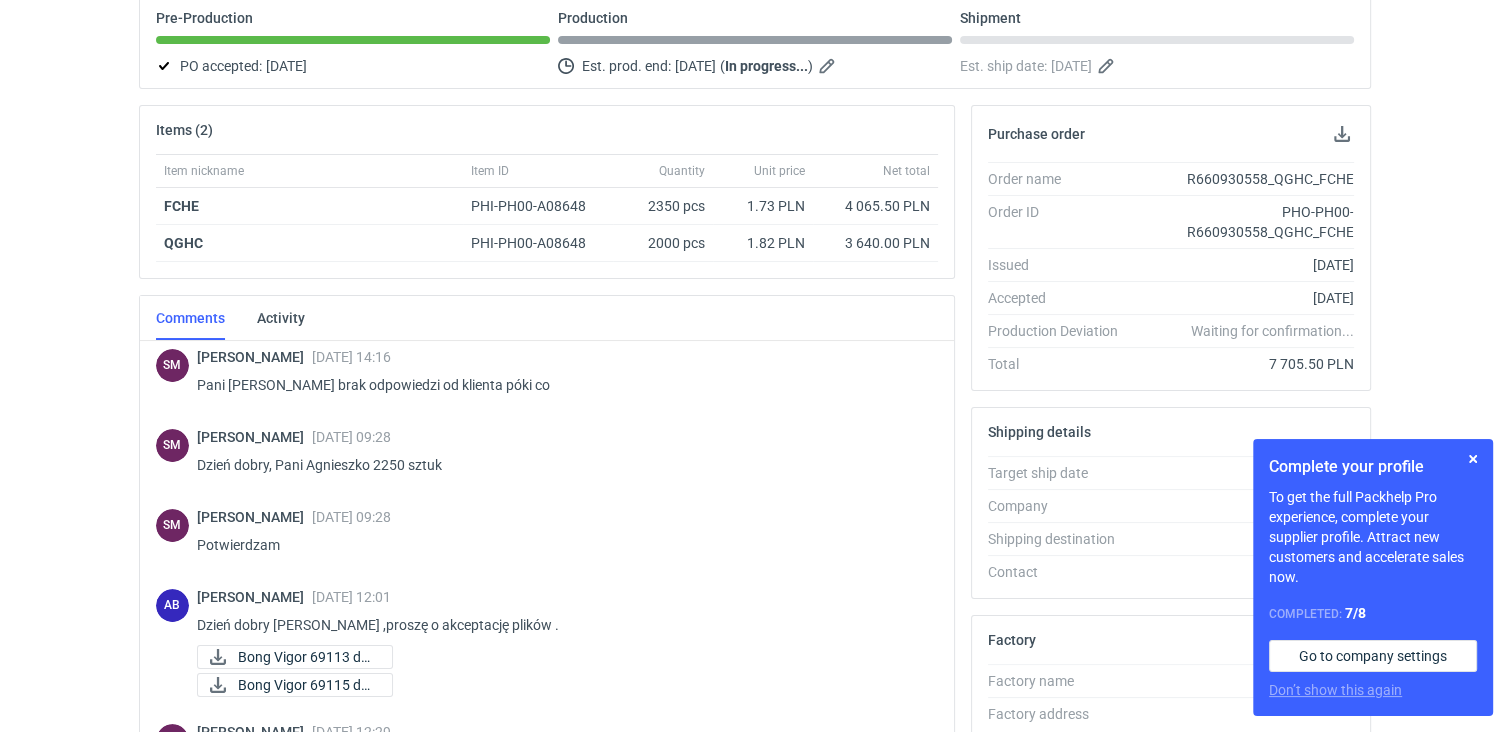 scroll, scrollTop: 300, scrollLeft: 0, axis: vertical 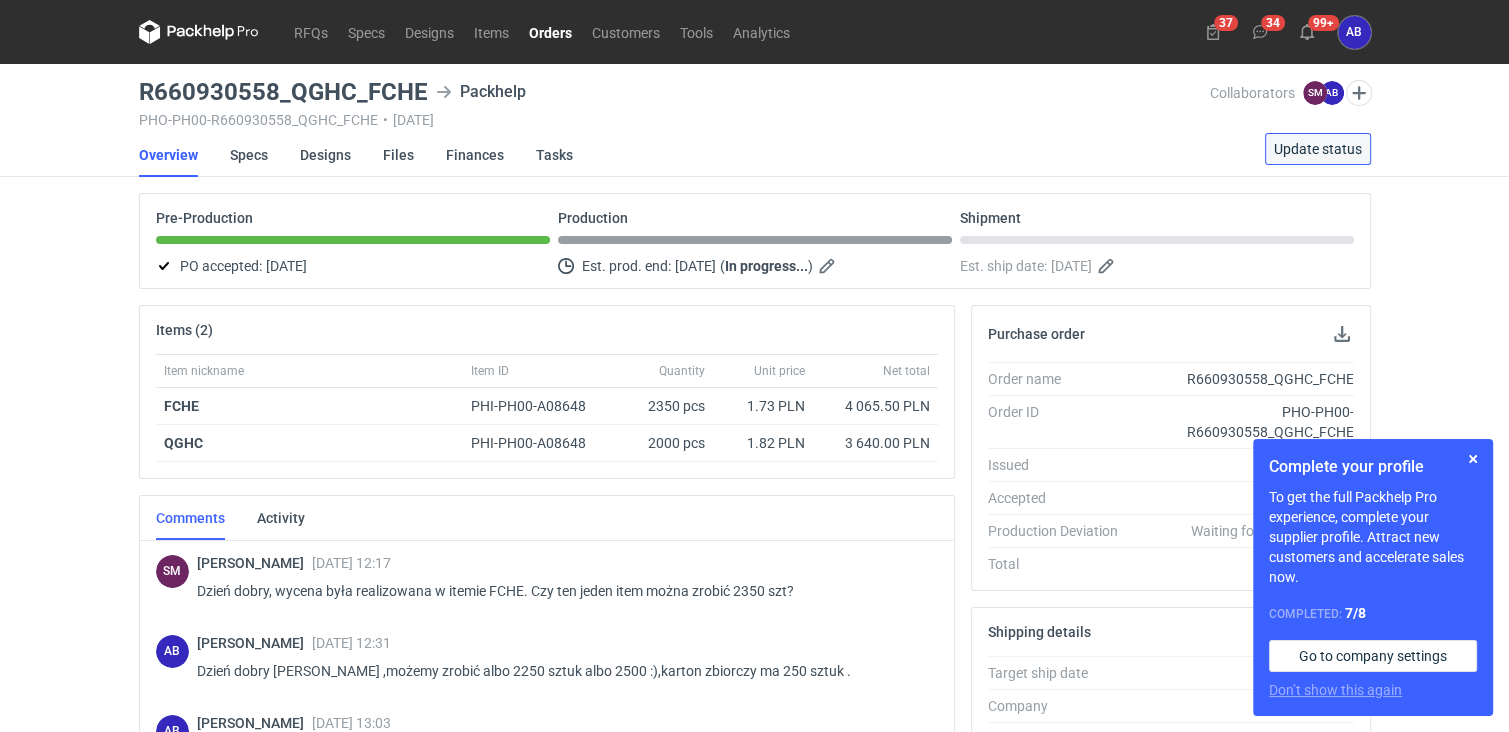 click on "Update status" at bounding box center (1318, 149) 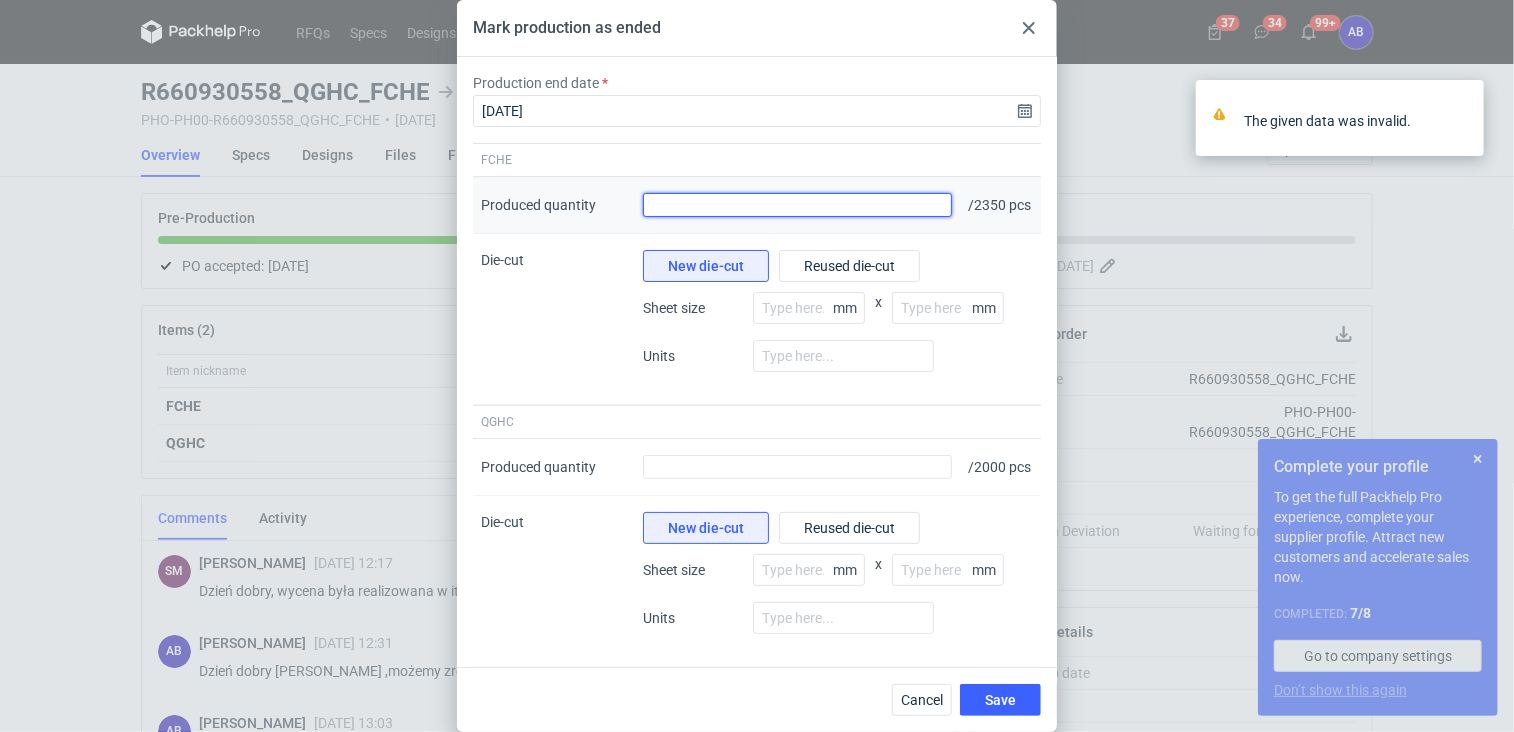 click on "Produced quantity" at bounding box center (797, 205) 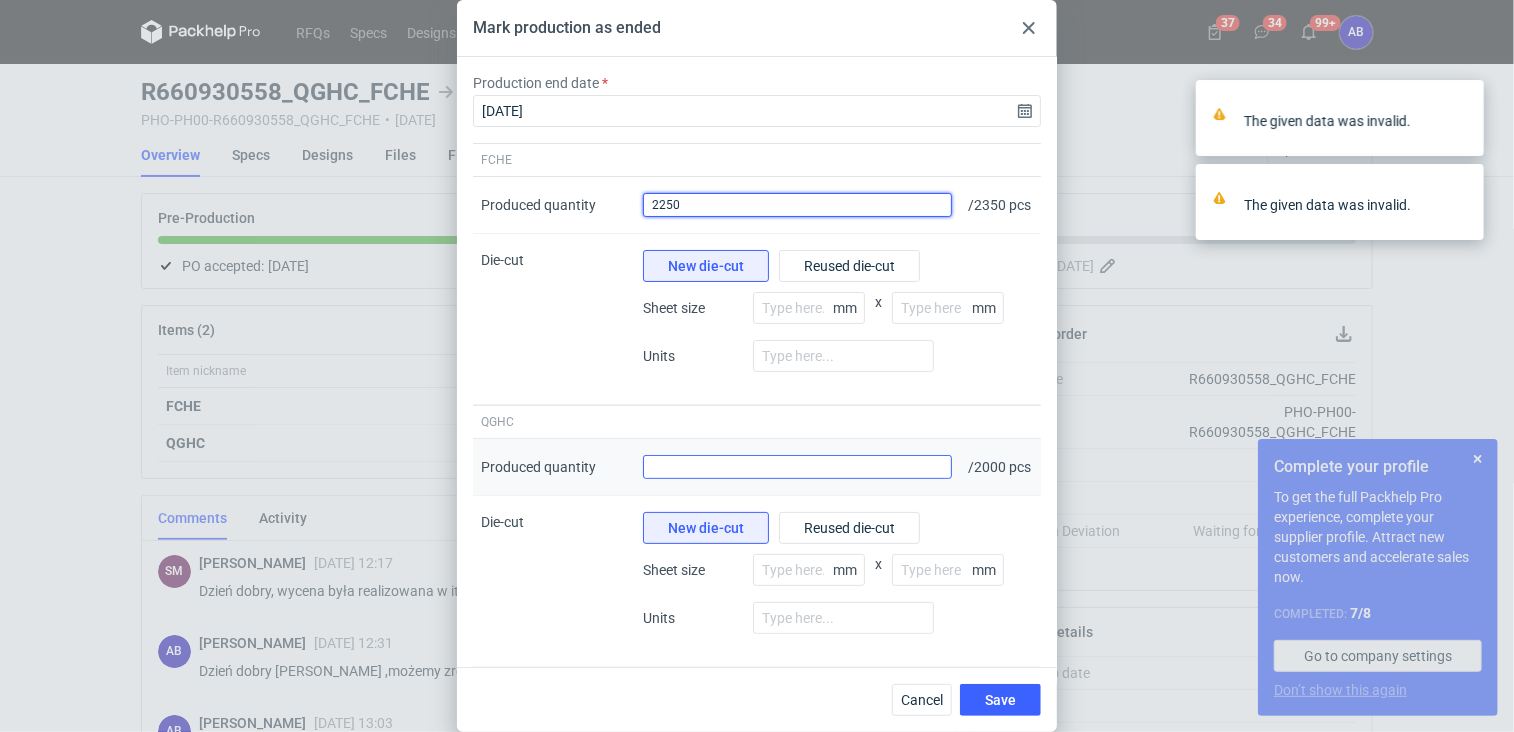 type on "2250" 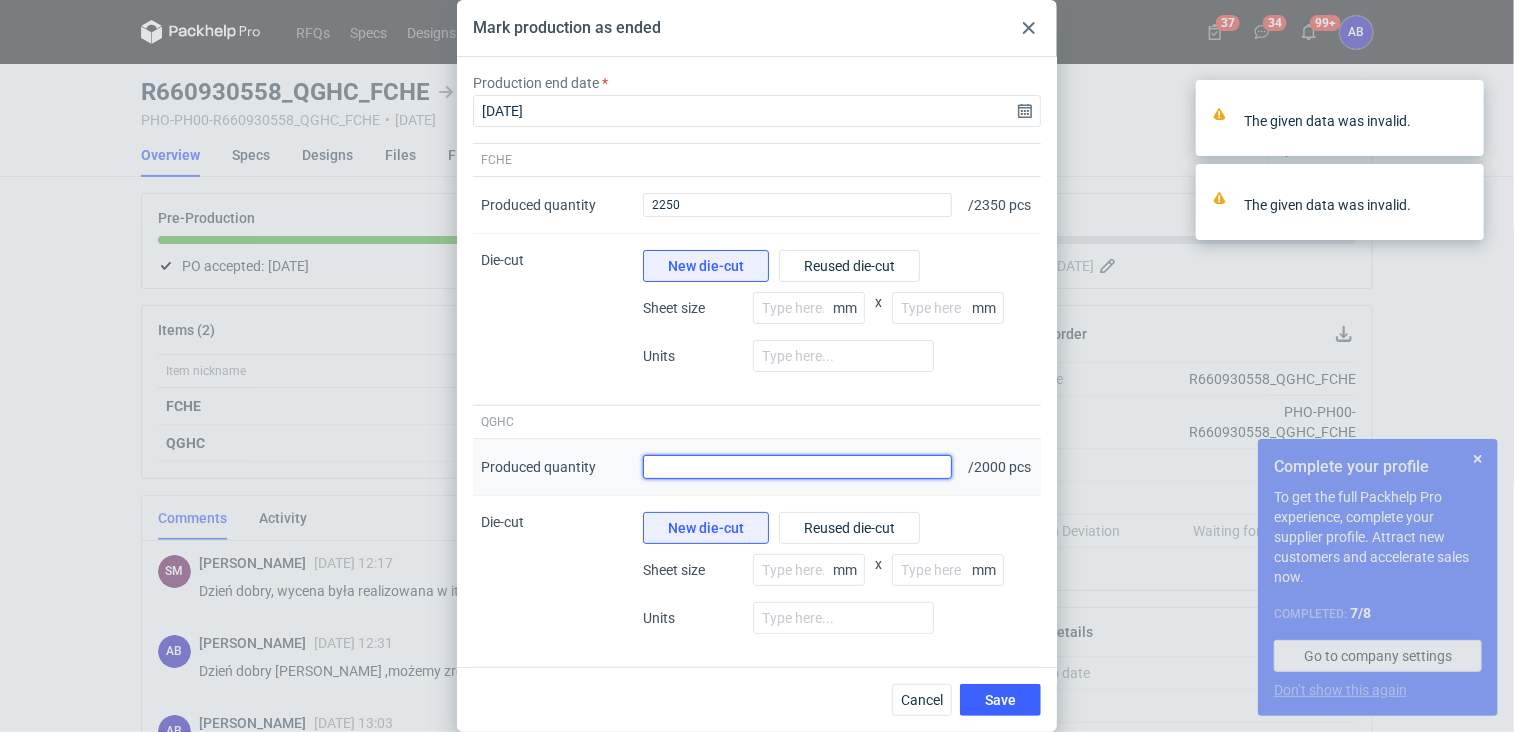 click on "Produced quantity" at bounding box center (797, 467) 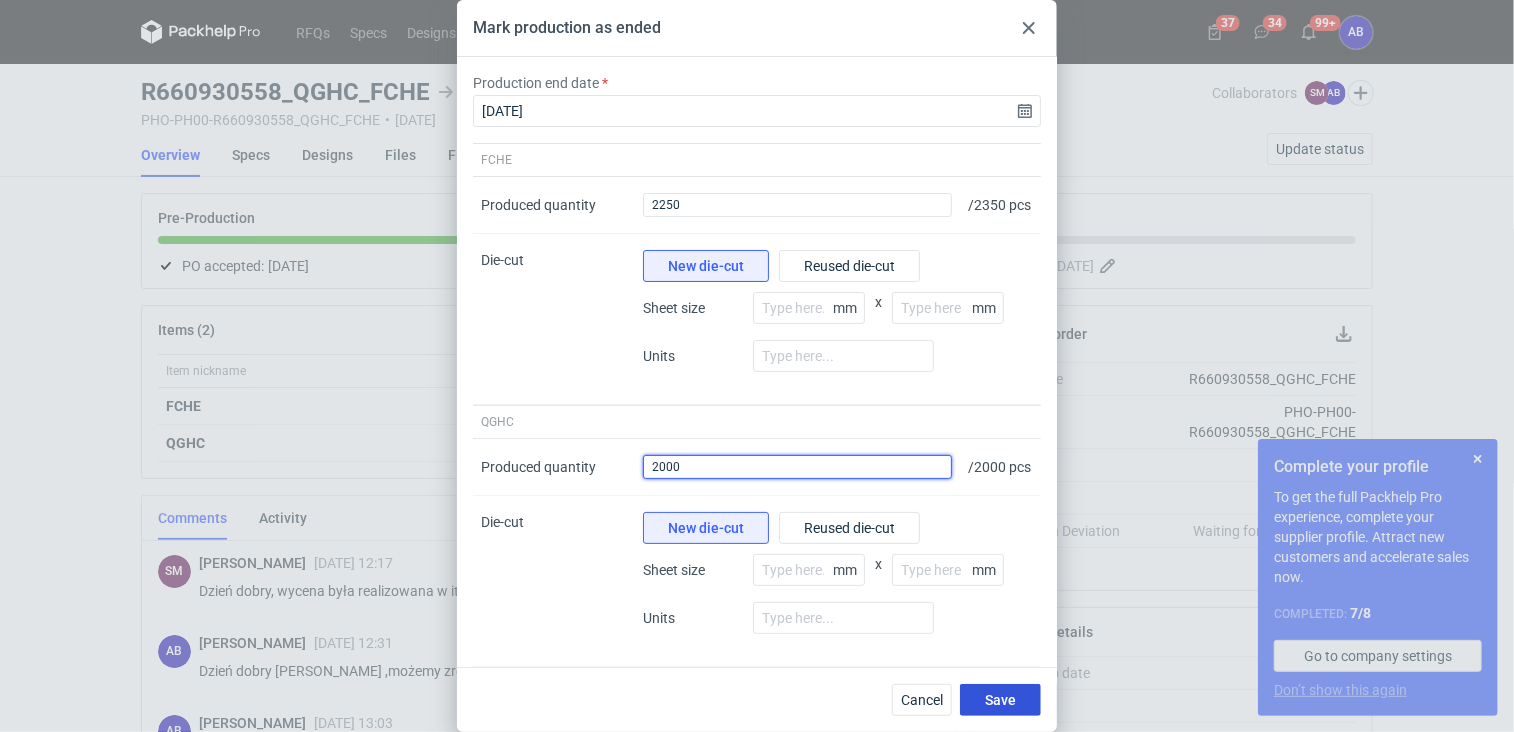 type on "2000" 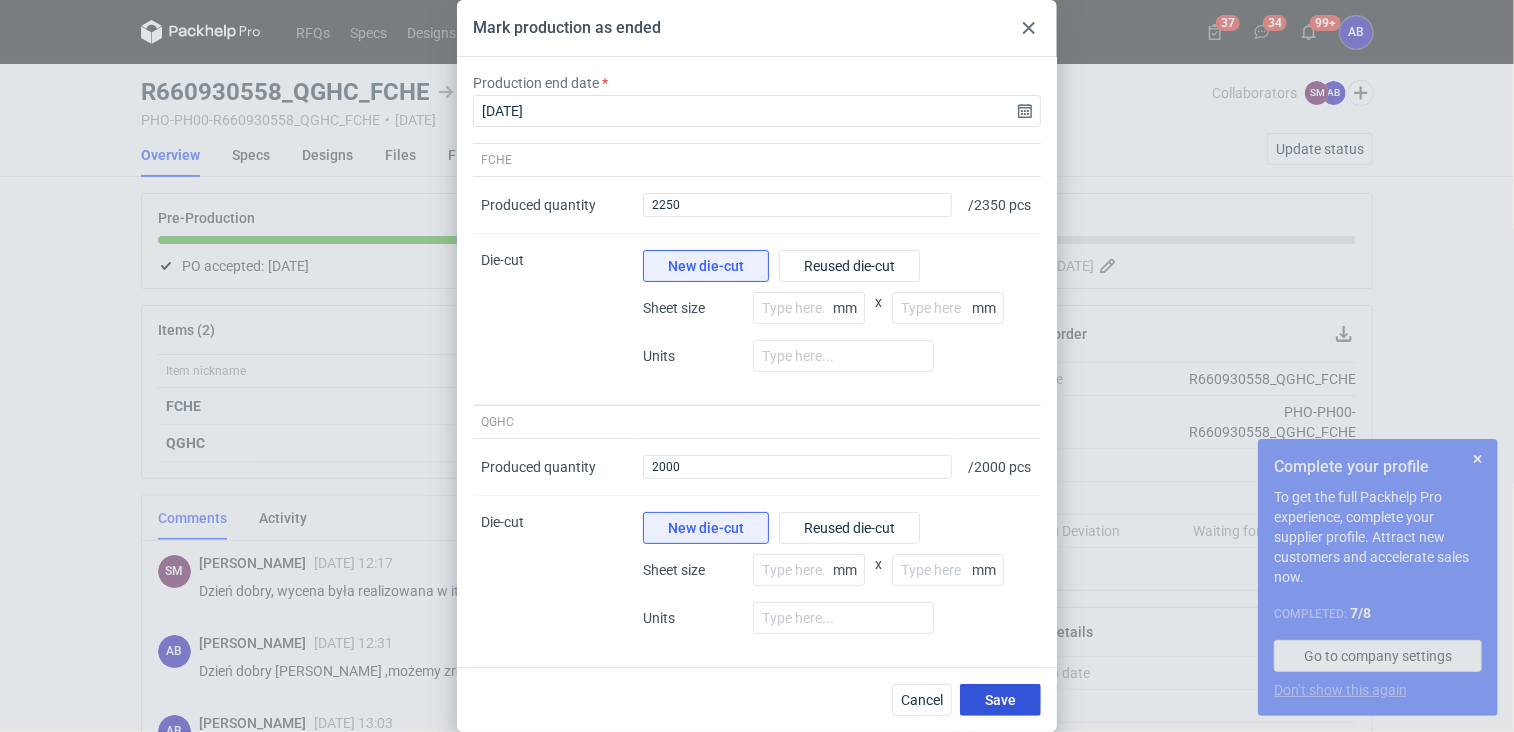 click on "Save" at bounding box center [1000, 700] 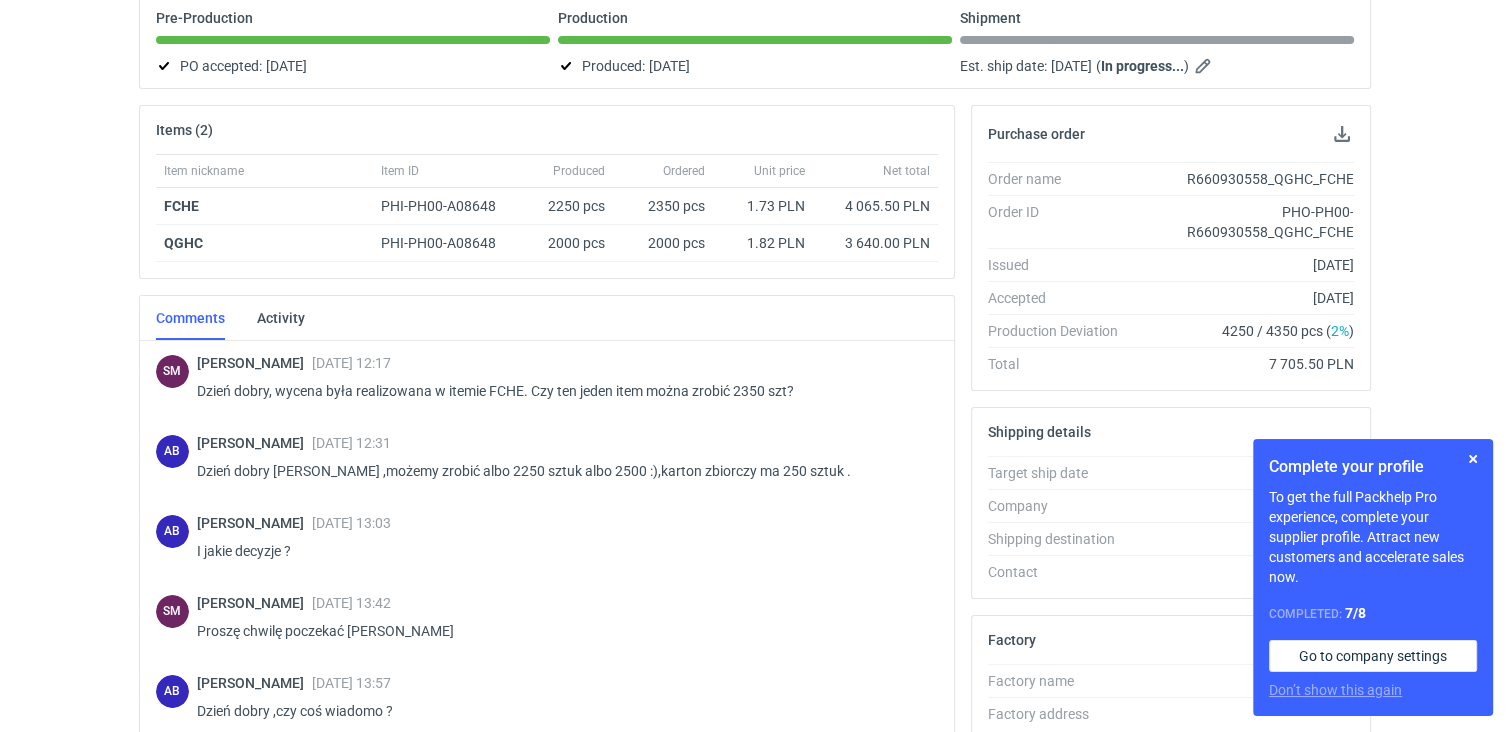 scroll, scrollTop: 400, scrollLeft: 0, axis: vertical 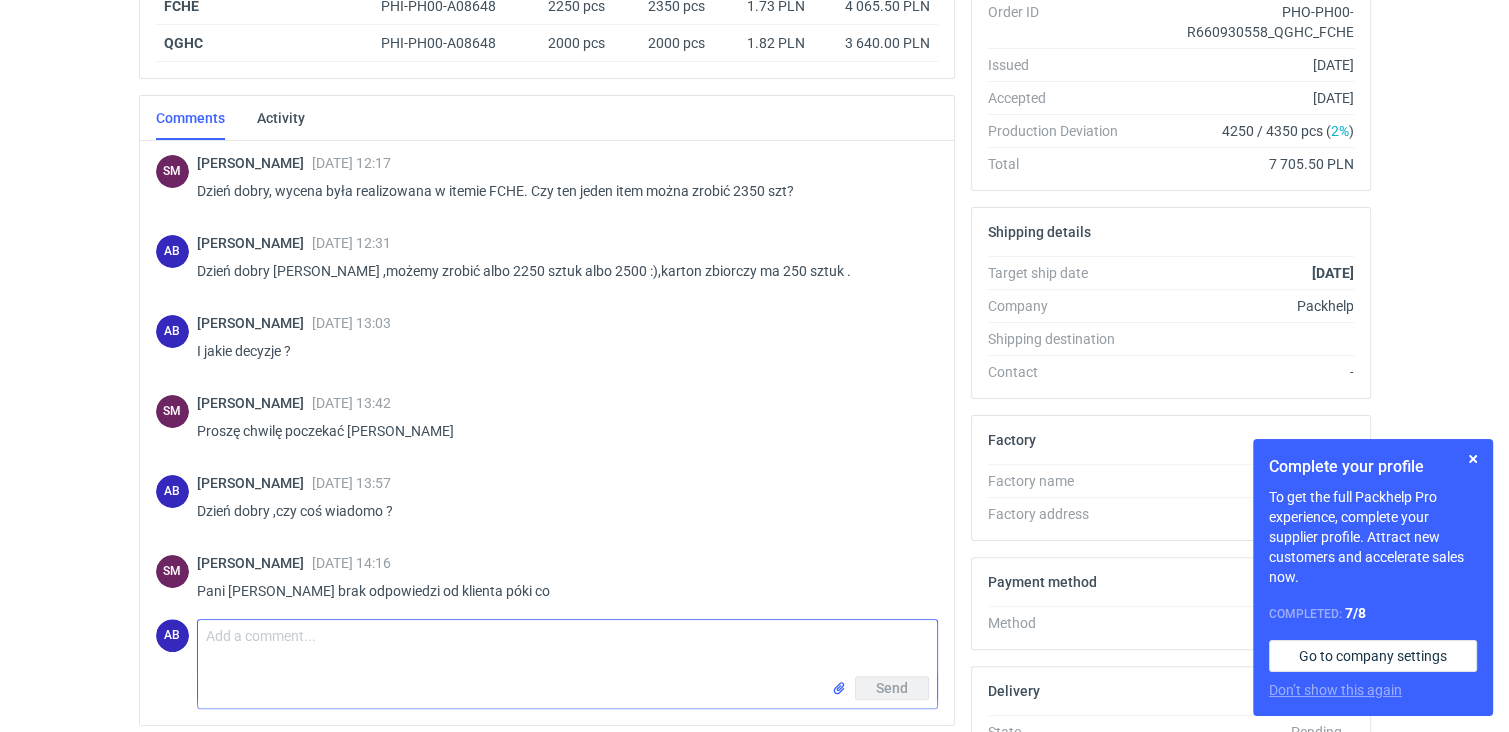 click on "Comment message" at bounding box center [567, 648] 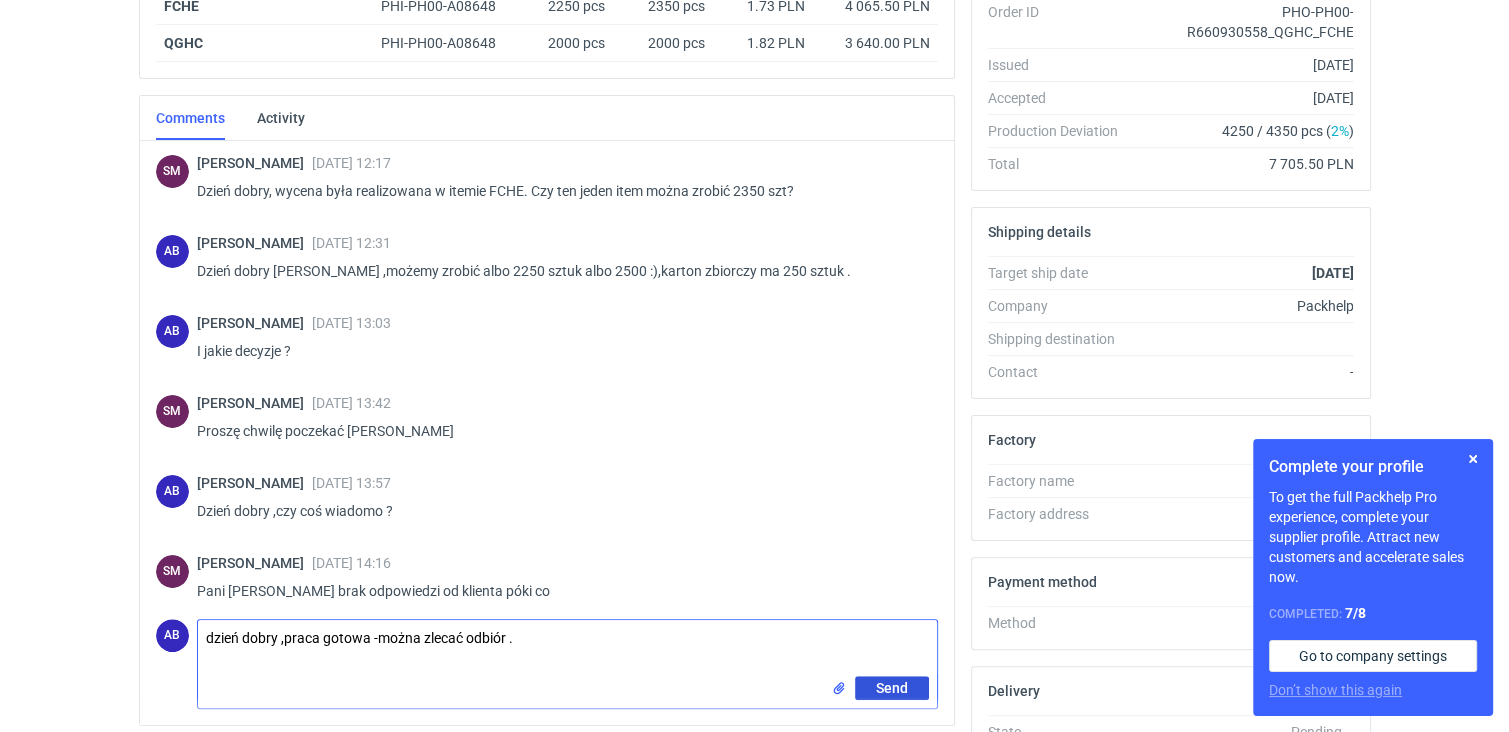 type on "dzień dobry ,praca gotowa -można zlecać odbiór ." 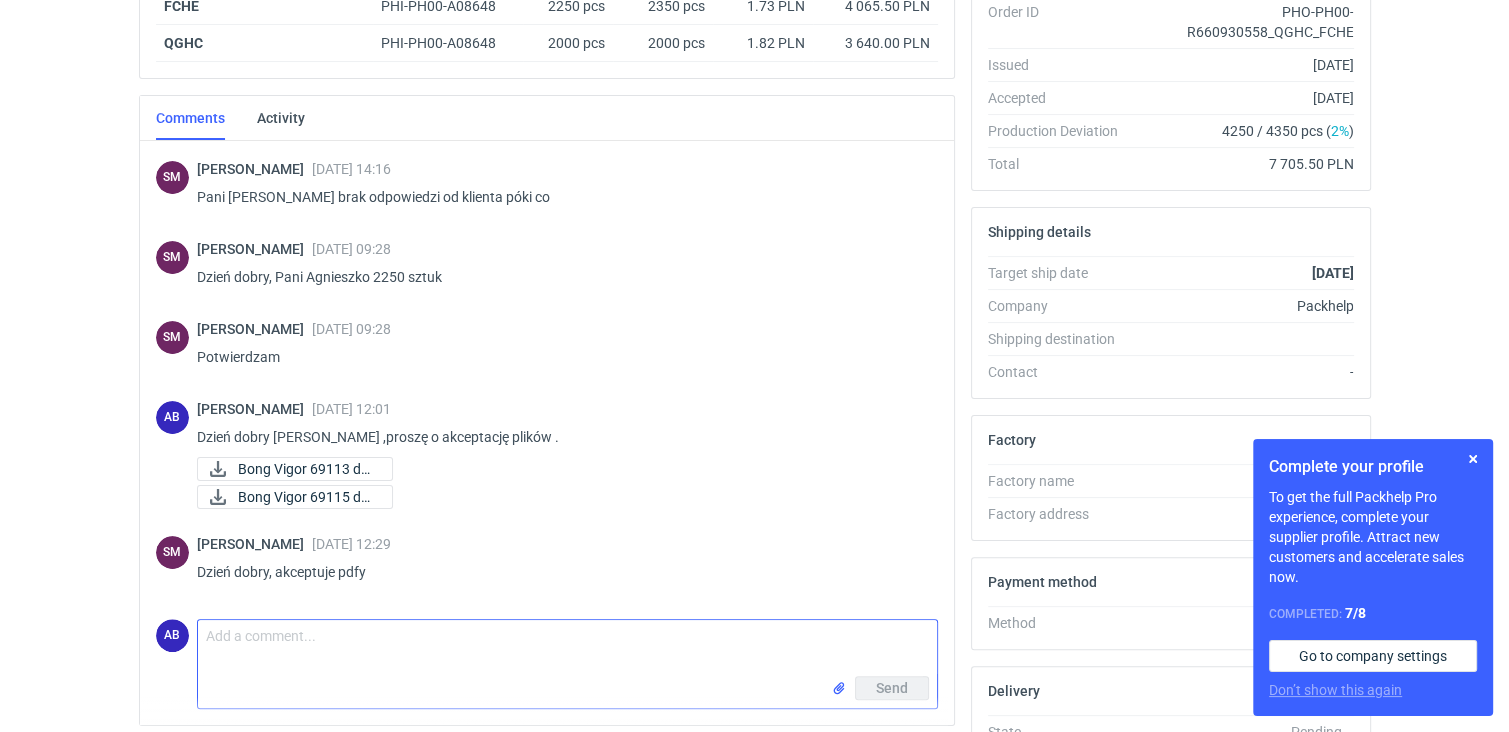 scroll, scrollTop: 0, scrollLeft: 0, axis: both 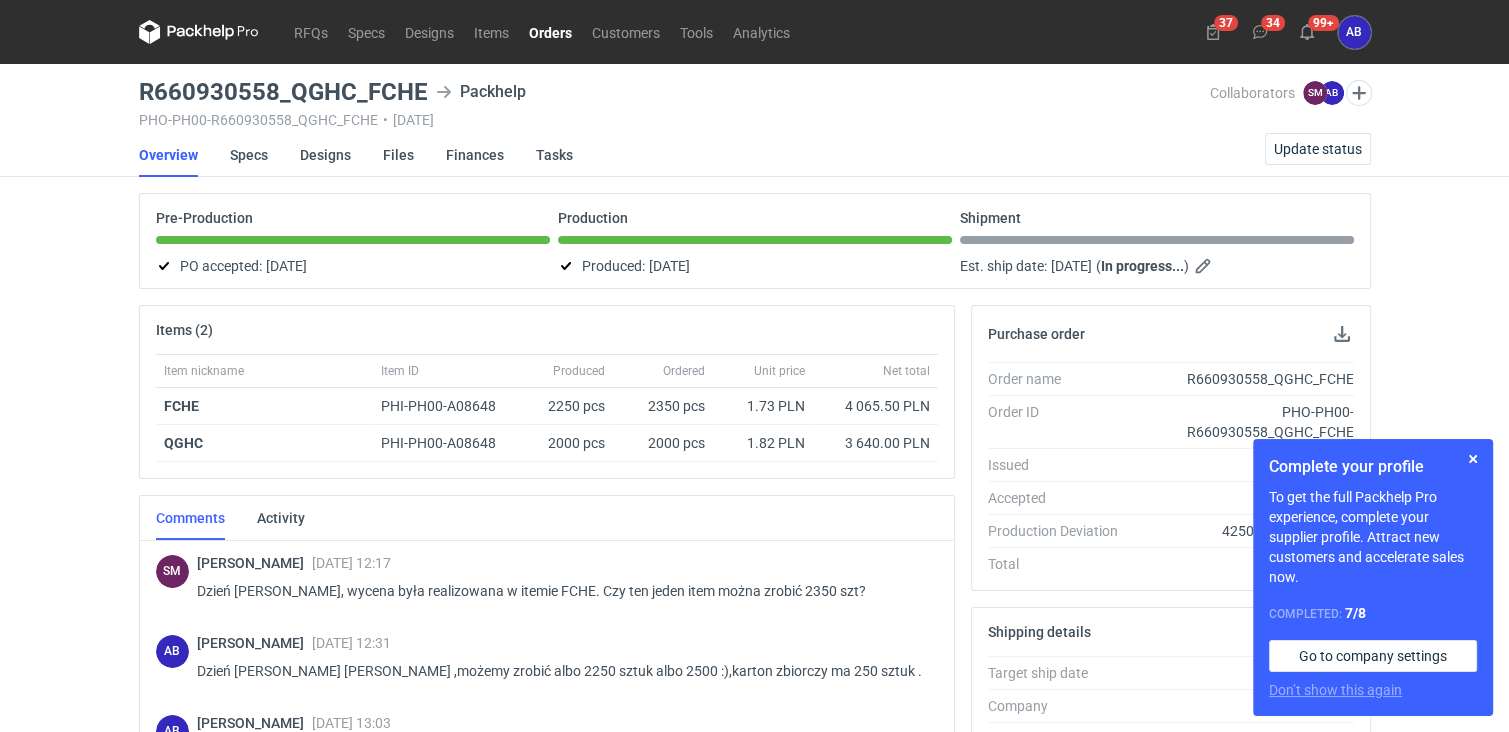 click on "Orders" 